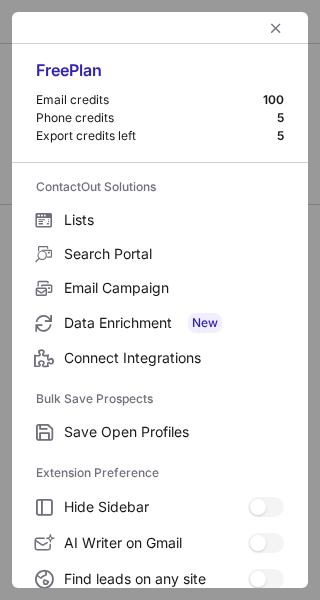scroll, scrollTop: 0, scrollLeft: 0, axis: both 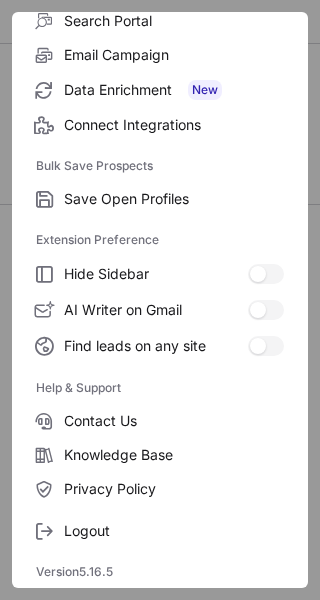 click on "Logout" at bounding box center (174, 531) 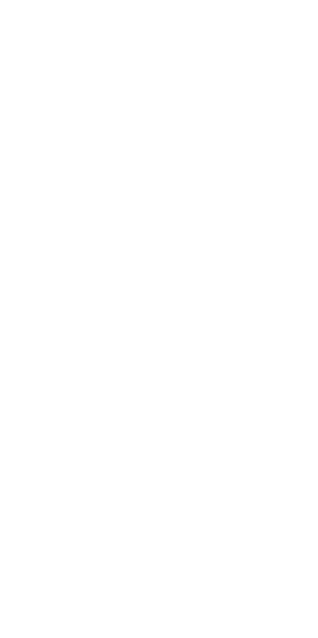 scroll, scrollTop: 0, scrollLeft: 0, axis: both 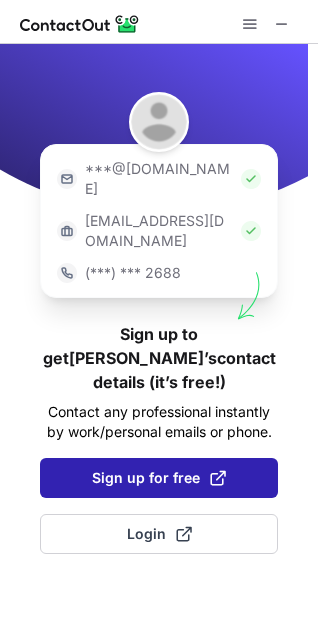 click on "Sign up for free" at bounding box center [159, 478] 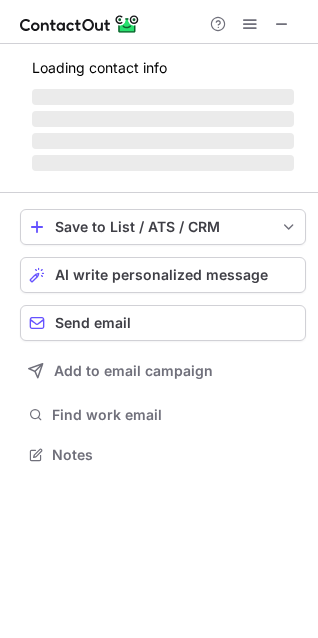 scroll, scrollTop: 10, scrollLeft: 10, axis: both 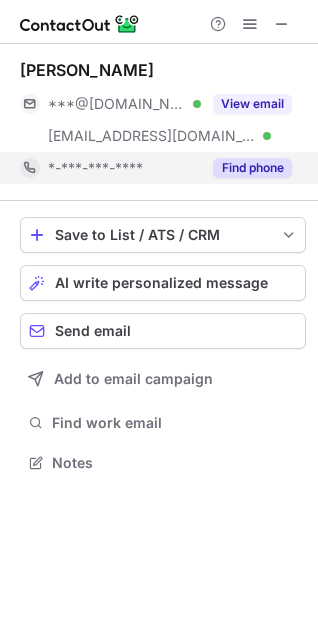 click on "Find phone" at bounding box center (252, 168) 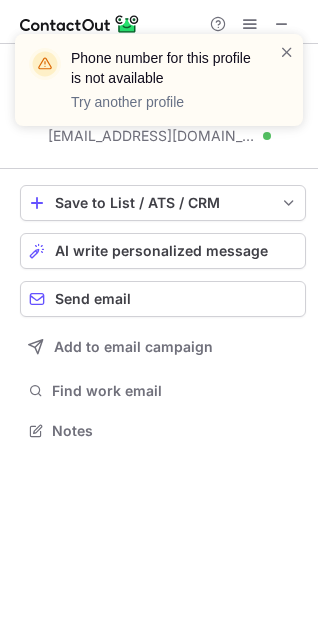 scroll, scrollTop: 417, scrollLeft: 318, axis: both 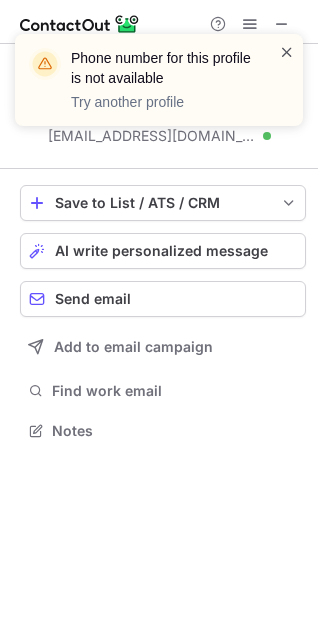 click at bounding box center [287, 52] 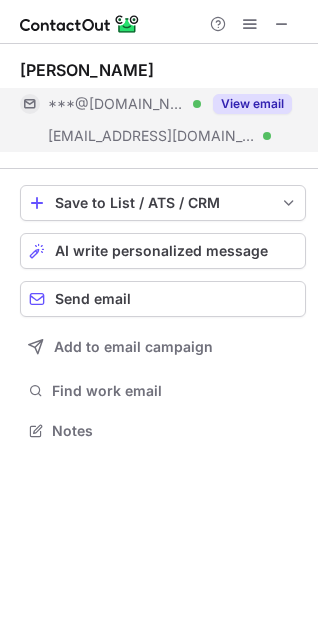 click on "View email" at bounding box center [252, 104] 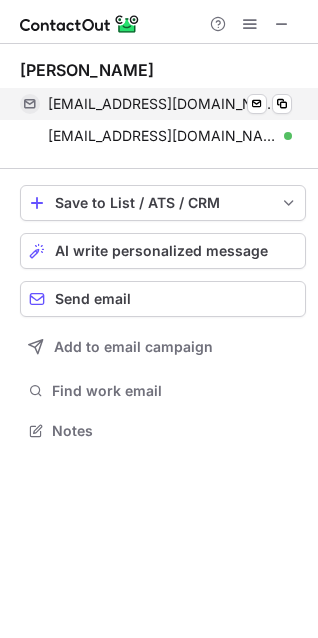 click on "bhandramdas@yahoo.com Verified Send email Copy" at bounding box center [156, 104] 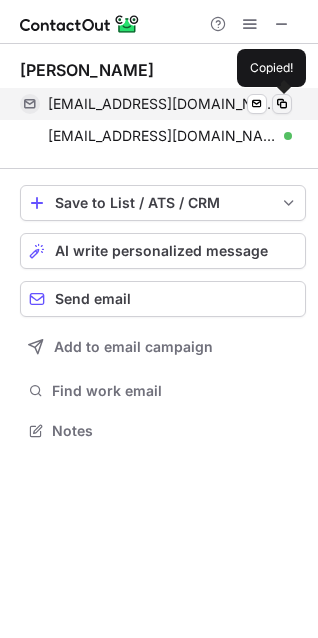 click at bounding box center [282, 104] 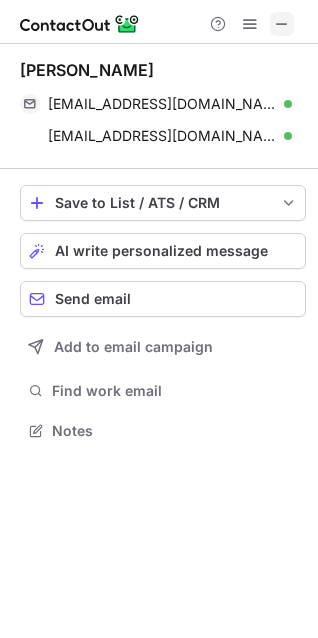 click at bounding box center (282, 24) 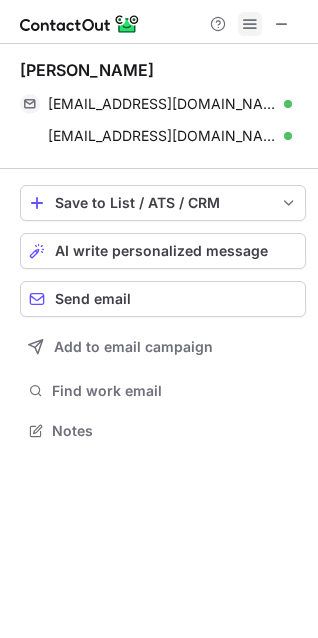 click at bounding box center (250, 24) 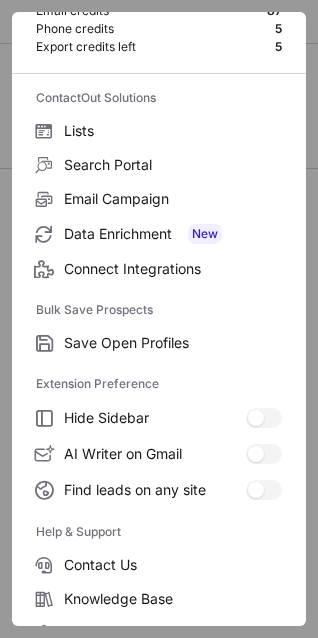 scroll, scrollTop: 195, scrollLeft: 0, axis: vertical 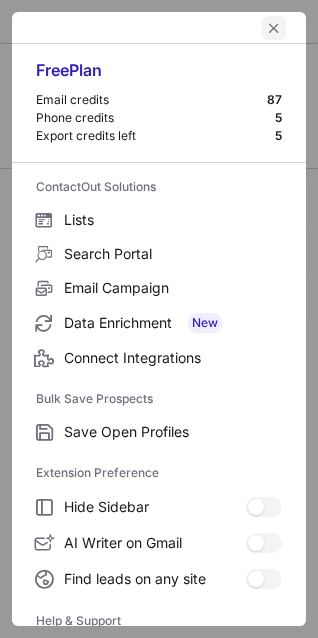 click at bounding box center (274, 28) 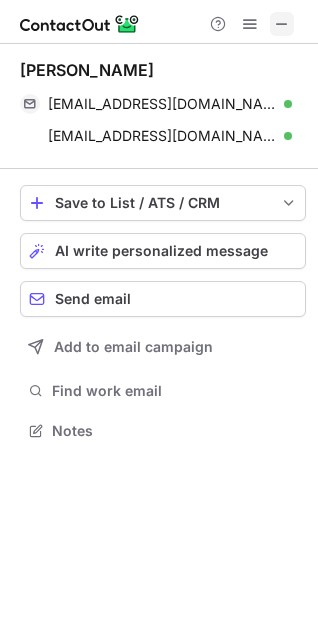 click at bounding box center (282, 24) 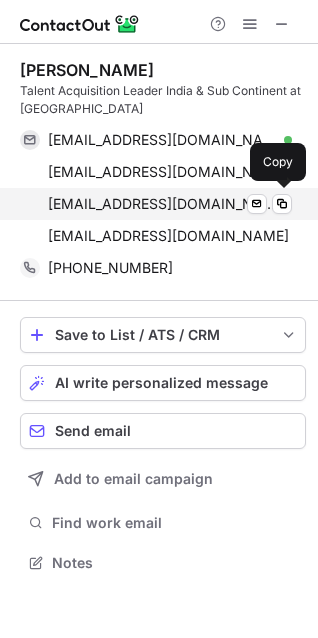 scroll, scrollTop: 10, scrollLeft: 10, axis: both 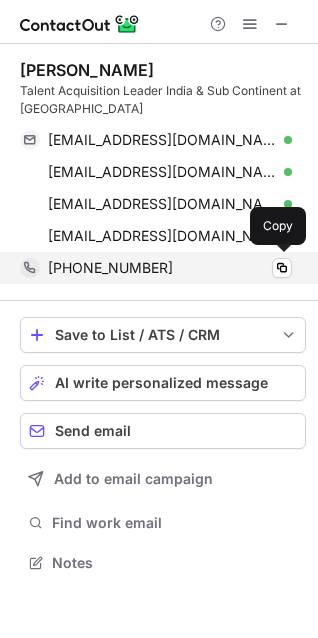 drag, startPoint x: 178, startPoint y: 272, endPoint x: 169, endPoint y: 267, distance: 10.29563 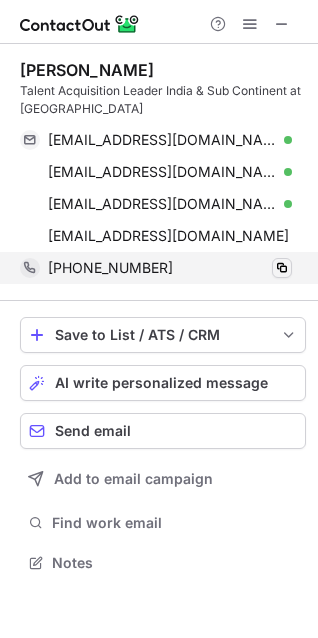 click at bounding box center (282, 268) 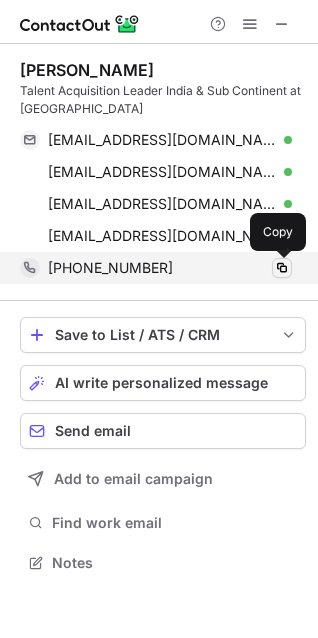 click at bounding box center [282, 268] 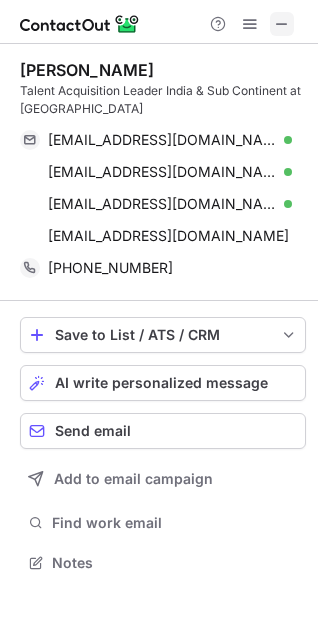 click at bounding box center (282, 24) 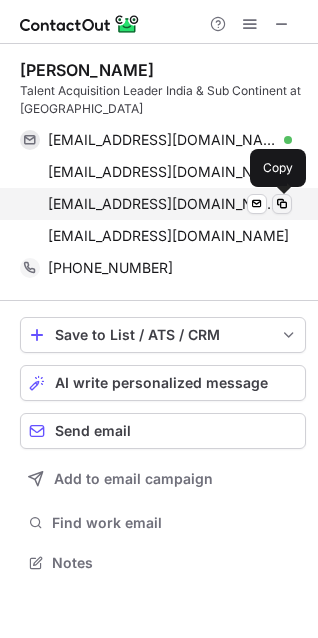 click at bounding box center (282, 204) 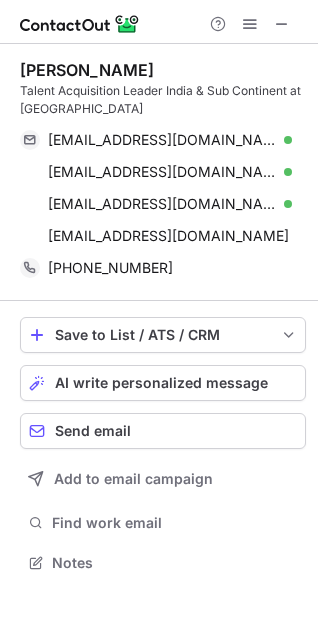 scroll, scrollTop: 441, scrollLeft: 318, axis: both 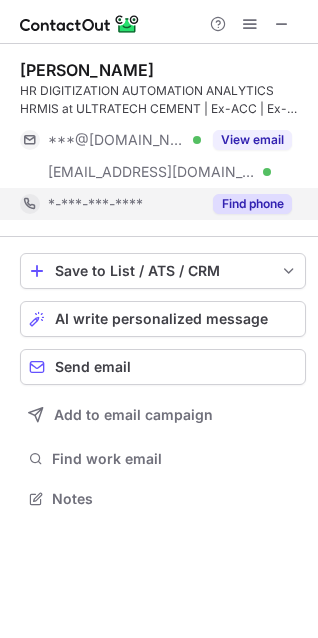 click on "Find phone" at bounding box center (252, 204) 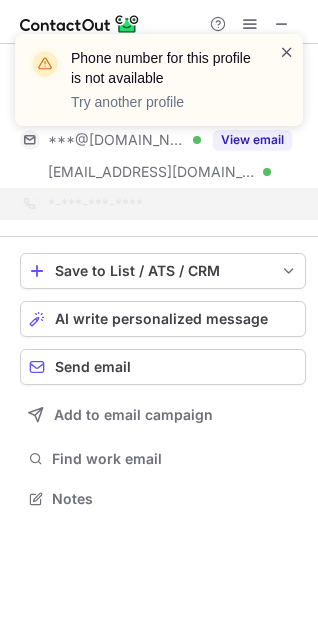 click at bounding box center [287, 52] 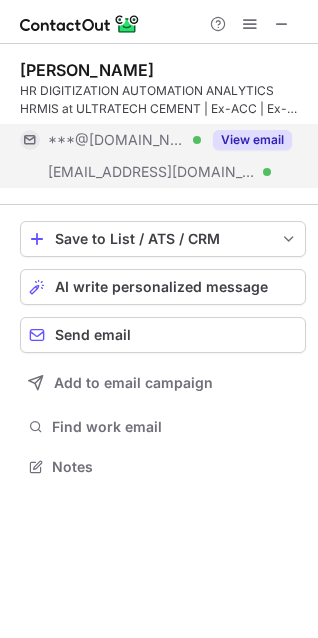 scroll, scrollTop: 453, scrollLeft: 318, axis: both 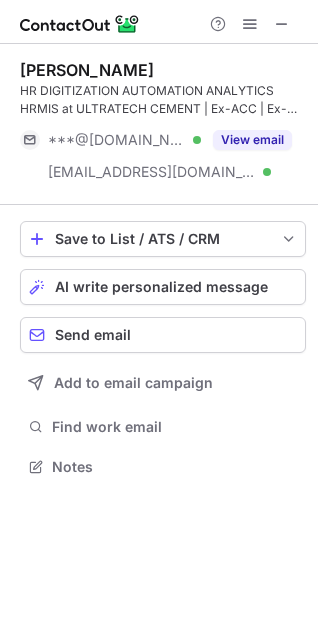 click on "Help & Support" at bounding box center [159, 22] 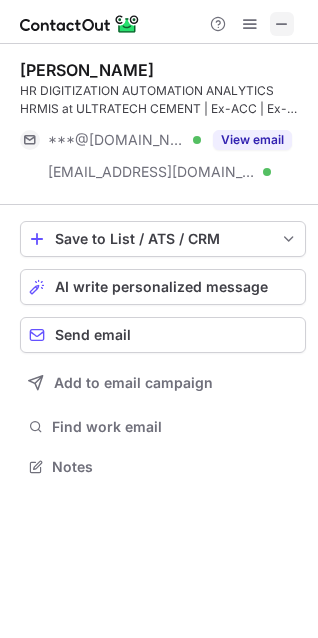 click at bounding box center [80, 24] 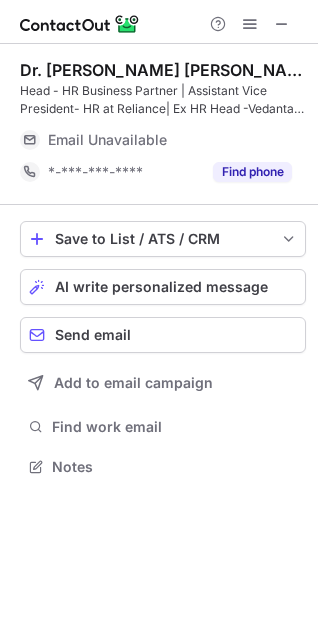 scroll, scrollTop: 453, scrollLeft: 318, axis: both 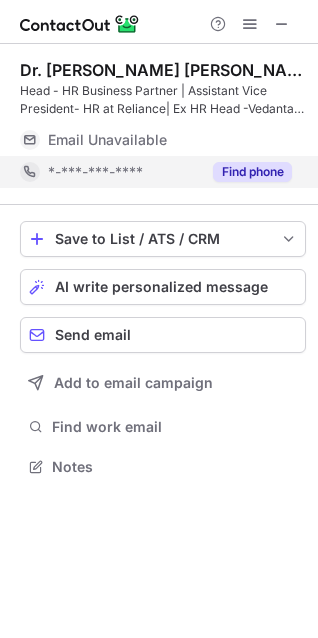click on "Find phone" at bounding box center [252, 172] 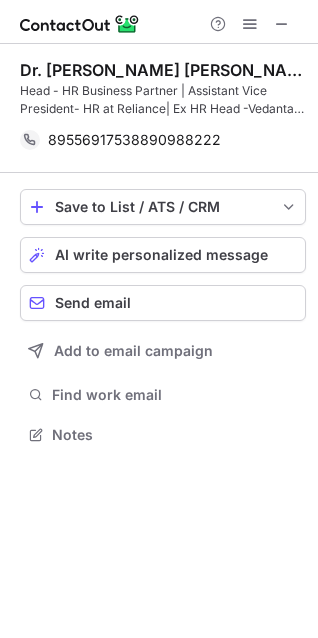 scroll, scrollTop: 421, scrollLeft: 318, axis: both 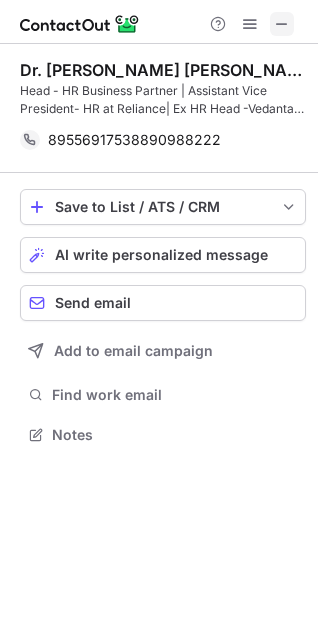 click at bounding box center (282, 24) 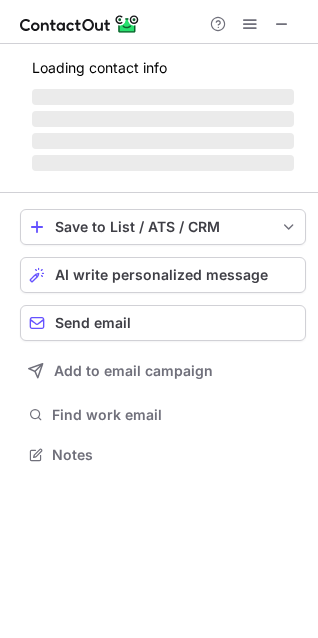scroll, scrollTop: 441, scrollLeft: 318, axis: both 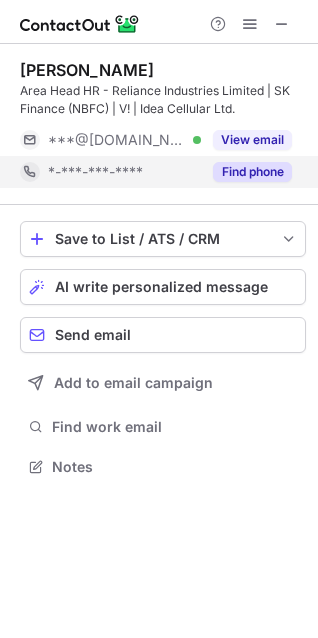 click on "Find phone" at bounding box center (252, 172) 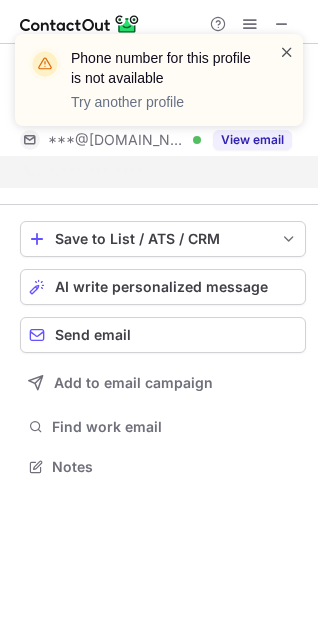 click at bounding box center [287, 52] 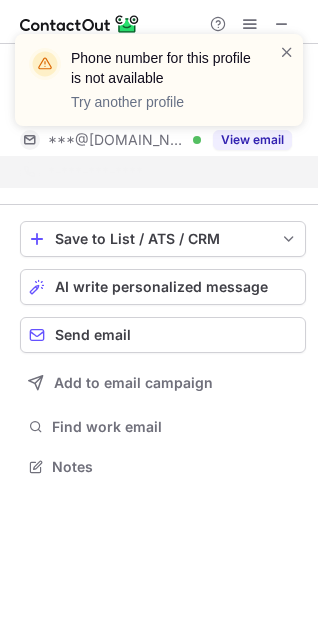 scroll, scrollTop: 421, scrollLeft: 318, axis: both 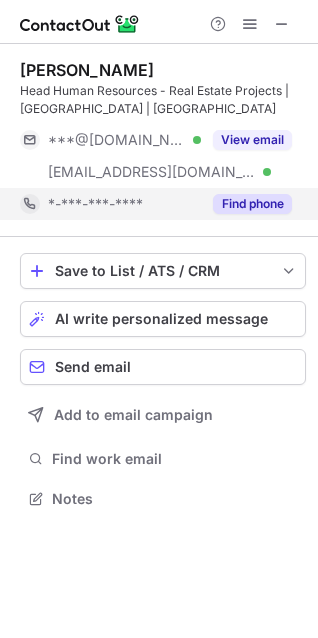 click on "Find phone" at bounding box center [252, 204] 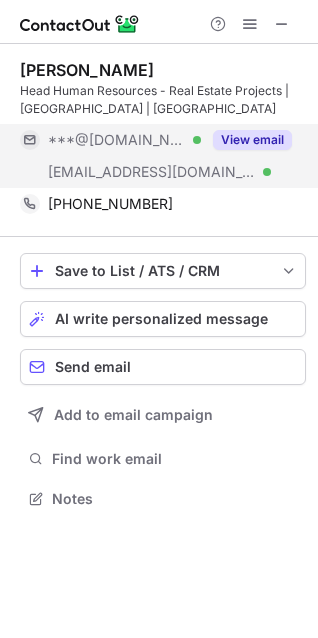 click on "View email" at bounding box center [252, 140] 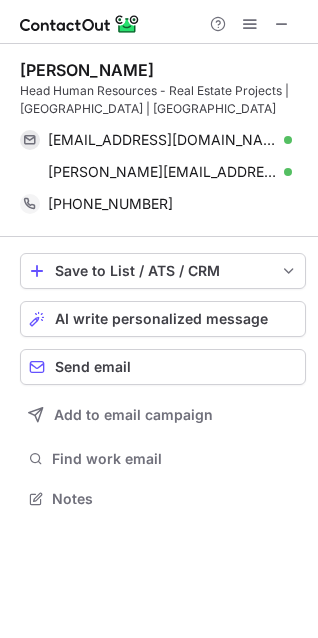 click on "Help & Support" at bounding box center [250, 24] 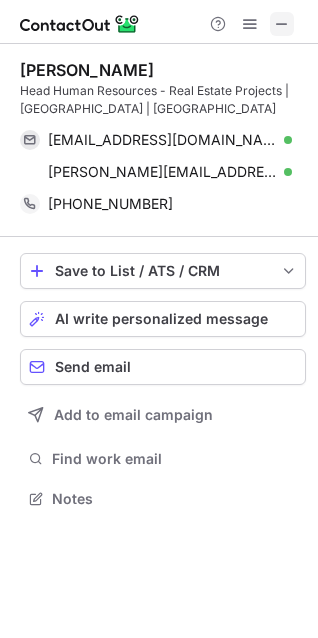 click at bounding box center (282, 24) 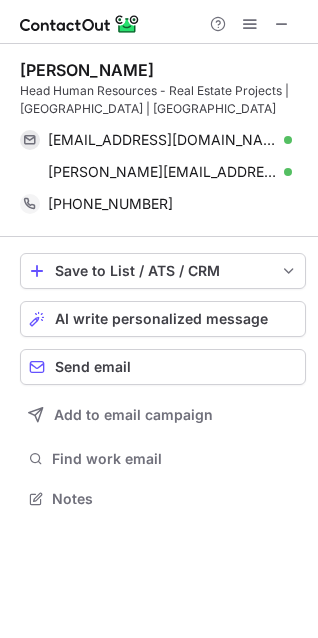 click on "Help & Support" at bounding box center [250, 24] 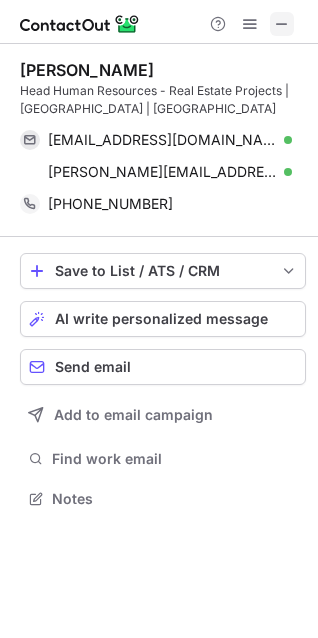 click at bounding box center [282, 24] 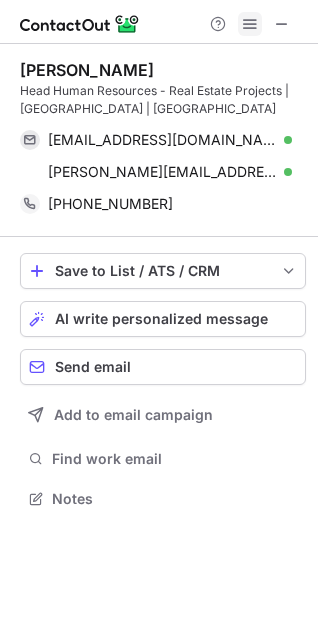 click at bounding box center (250, 24) 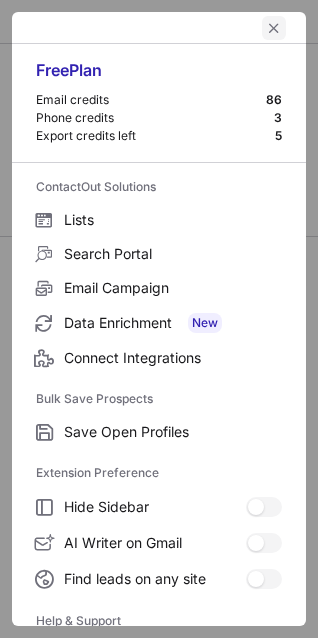 click at bounding box center (274, 28) 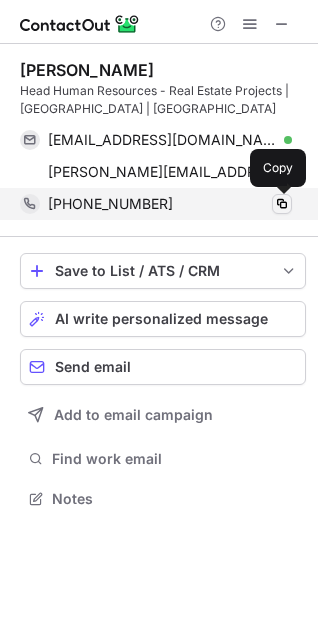 click at bounding box center (282, 204) 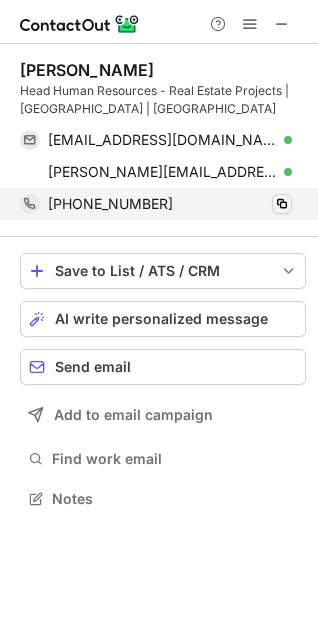 click at bounding box center (282, 204) 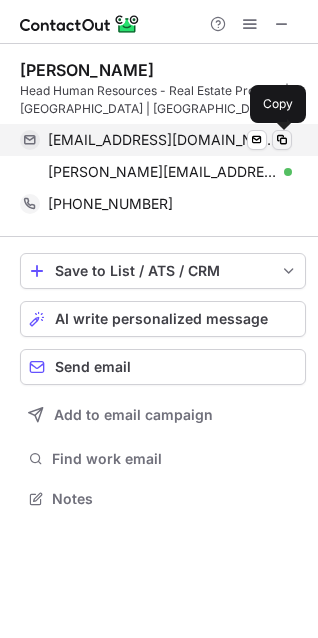 click at bounding box center (282, 140) 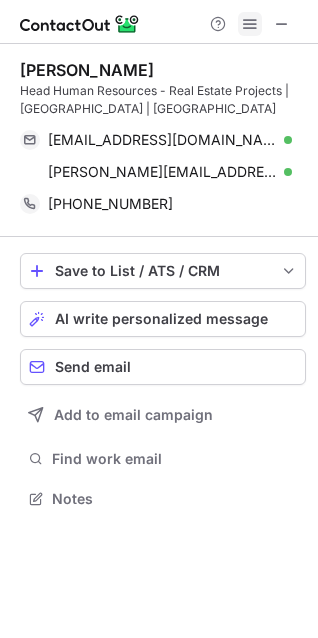 click at bounding box center [250, 24] 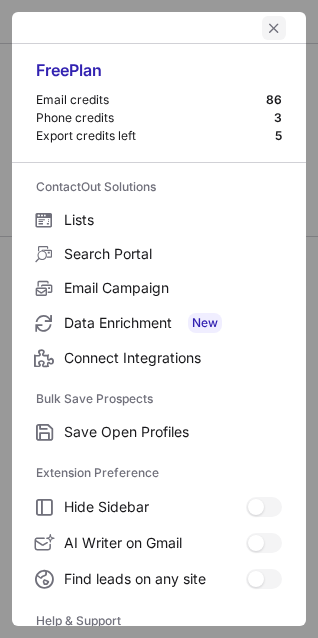 click at bounding box center [274, 28] 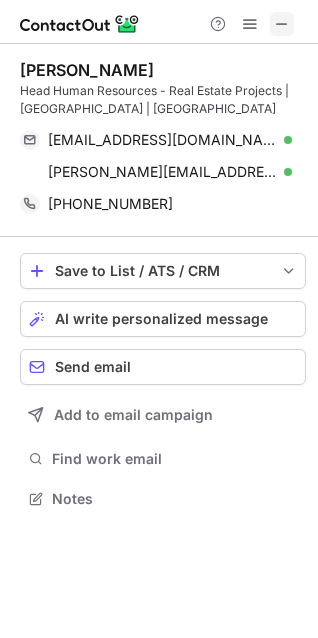 click at bounding box center (282, 24) 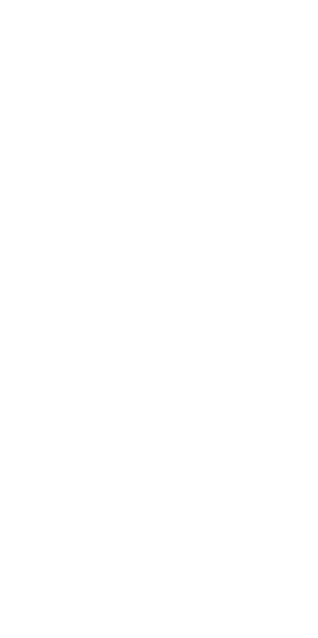 scroll, scrollTop: 0, scrollLeft: 0, axis: both 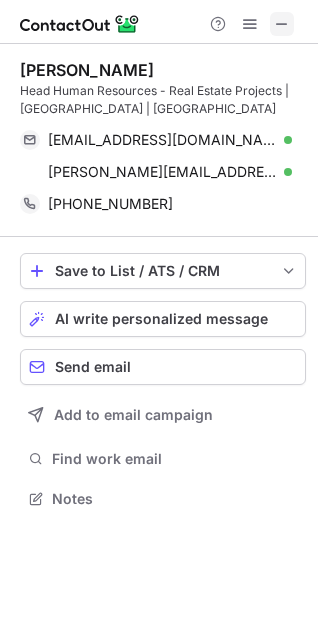 click at bounding box center (282, 24) 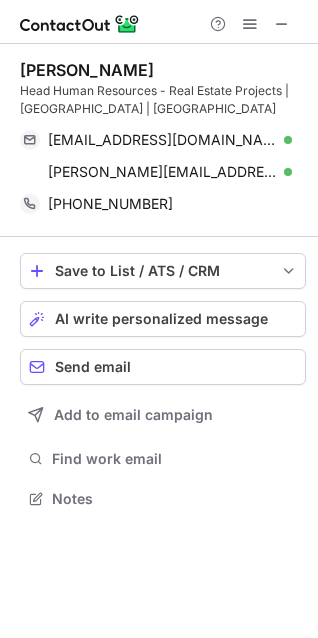 click on "Help & Support" at bounding box center (250, 24) 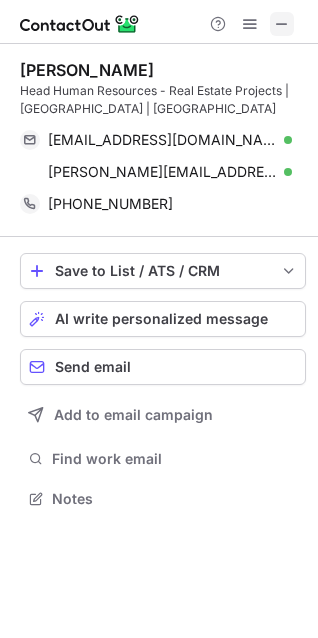 click at bounding box center (282, 24) 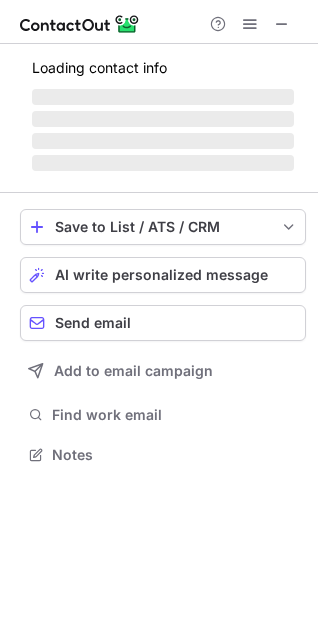 scroll, scrollTop: 441, scrollLeft: 318, axis: both 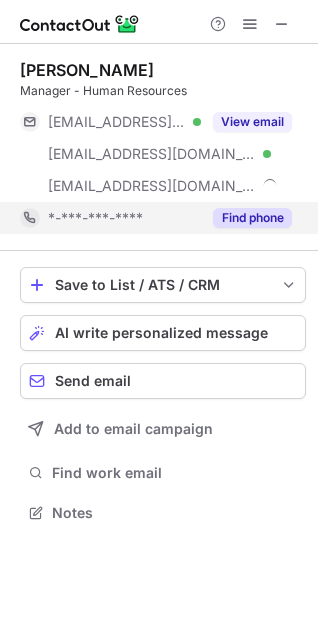 click on "Find phone" at bounding box center (252, 218) 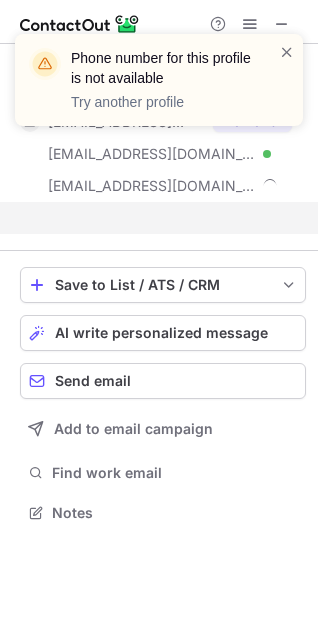 scroll, scrollTop: 467, scrollLeft: 318, axis: both 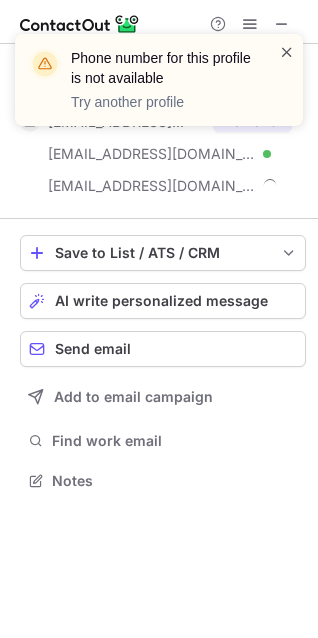 click at bounding box center [287, 52] 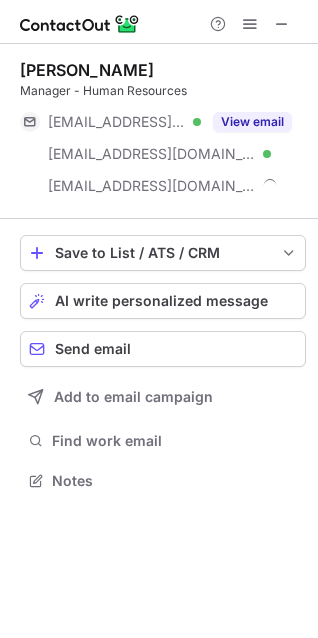 click on "Phone number for this profile is not available Try another profile" at bounding box center [159, 88] 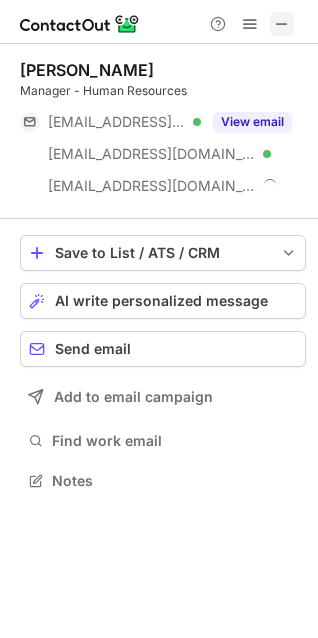 click at bounding box center (282, 24) 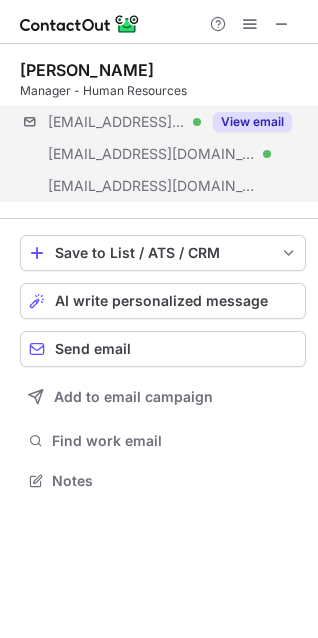 scroll, scrollTop: 441, scrollLeft: 318, axis: both 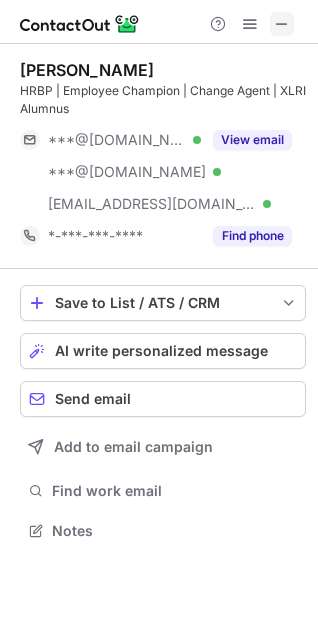 click at bounding box center (282, 24) 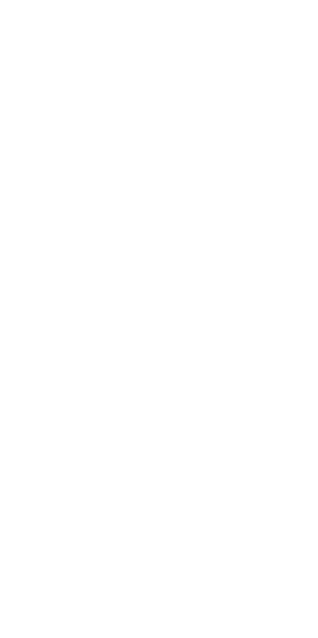 scroll, scrollTop: 0, scrollLeft: 0, axis: both 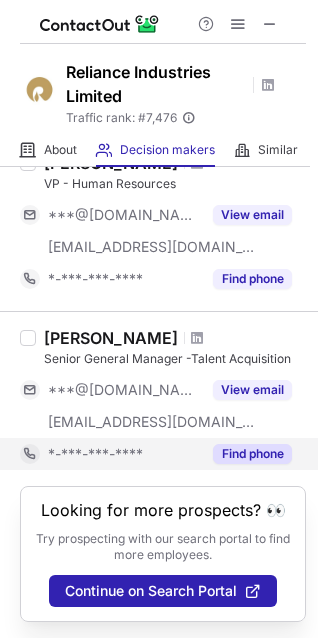 click on "Find phone" at bounding box center (252, 454) 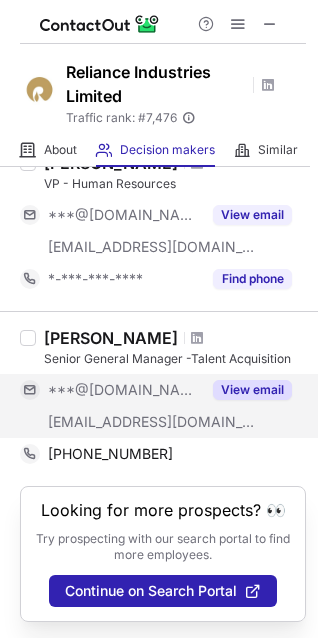 click on "View email" at bounding box center [252, 390] 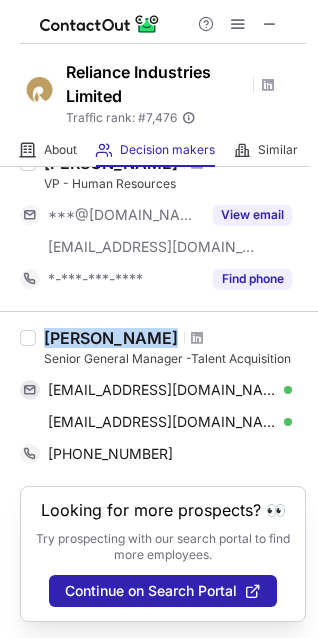 drag, startPoint x: 167, startPoint y: 316, endPoint x: 44, endPoint y: 316, distance: 123 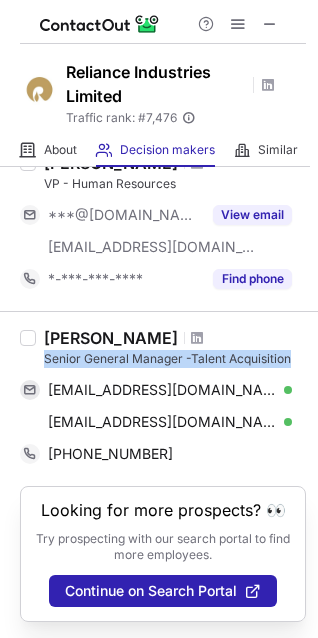 drag, startPoint x: 287, startPoint y: 340, endPoint x: 42, endPoint y: 337, distance: 245.01837 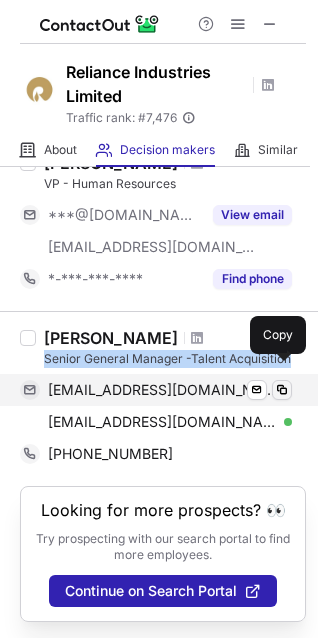 click at bounding box center [282, 390] 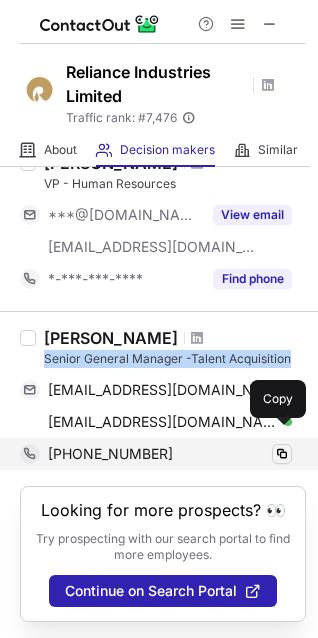 click at bounding box center [282, 454] 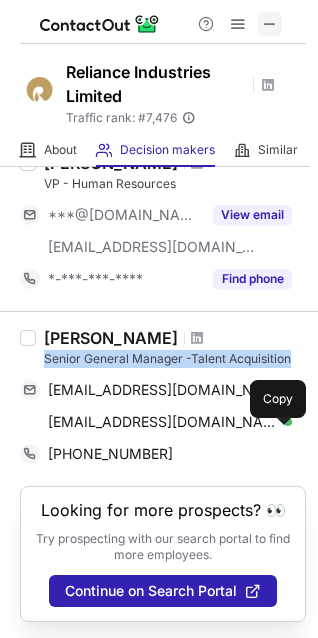 click at bounding box center [270, 24] 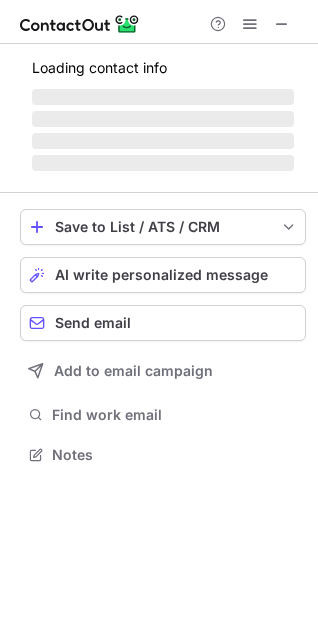 scroll, scrollTop: 10, scrollLeft: 10, axis: both 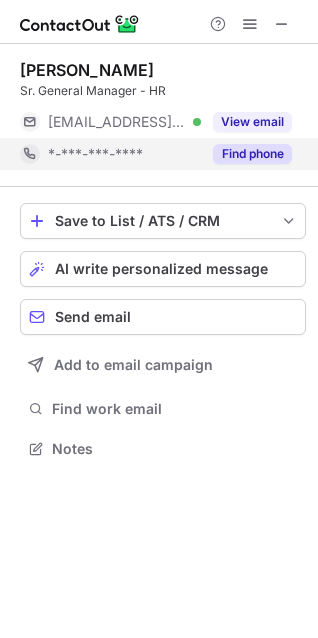 click on "Find phone" at bounding box center [252, 154] 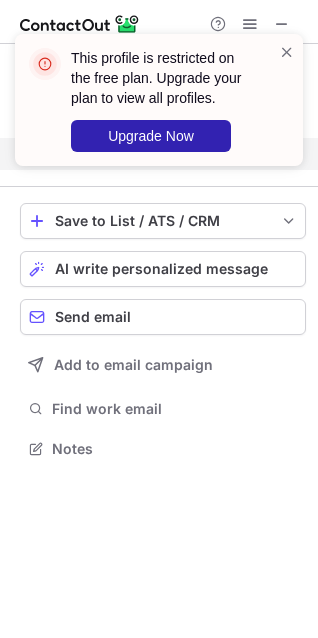 scroll, scrollTop: 403, scrollLeft: 318, axis: both 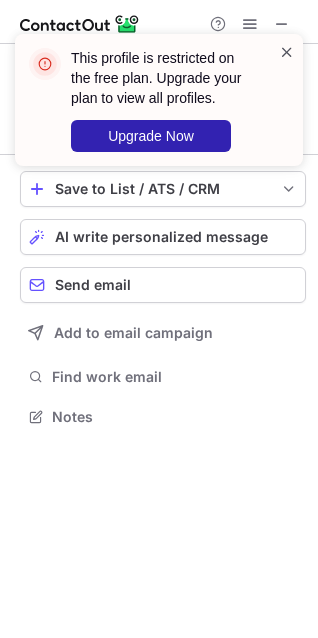click at bounding box center [287, 52] 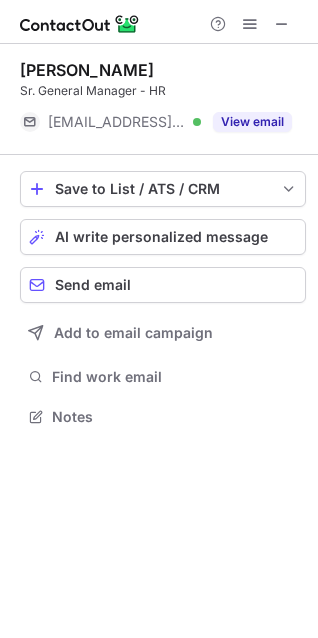 click on "This profile is restricted on the free plan. Upgrade your plan to view all profiles. Upgrade Now" at bounding box center [159, 108] 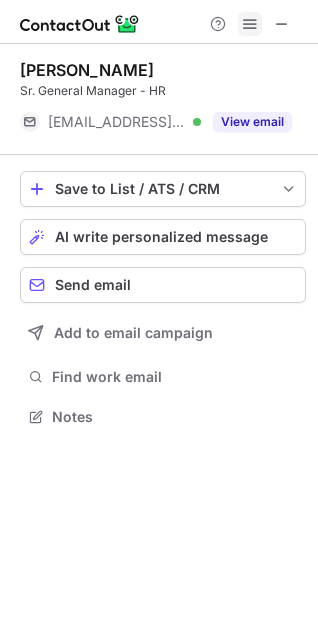click at bounding box center [250, 24] 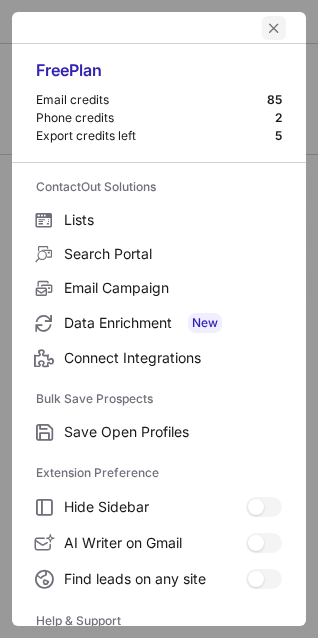 click at bounding box center (274, 28) 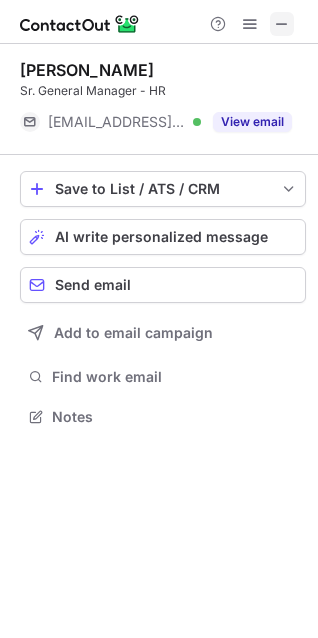 click at bounding box center [282, 24] 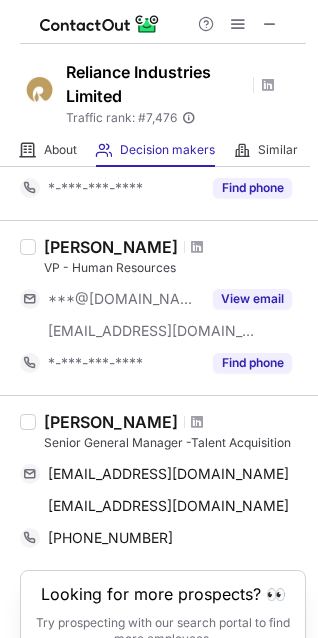 scroll, scrollTop: 1537, scrollLeft: 0, axis: vertical 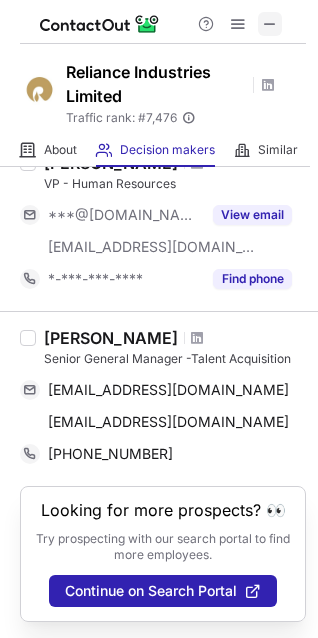 click at bounding box center (270, 24) 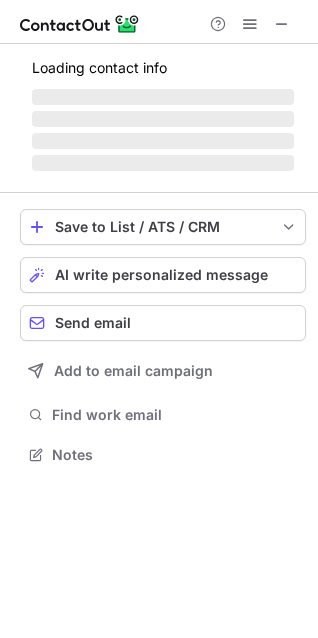 scroll, scrollTop: 10, scrollLeft: 10, axis: both 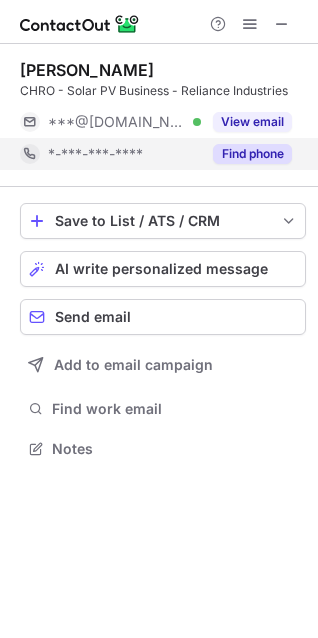 click on "Find phone" at bounding box center [246, 154] 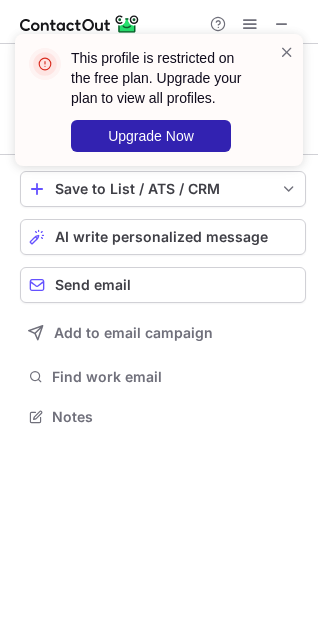 scroll, scrollTop: 403, scrollLeft: 318, axis: both 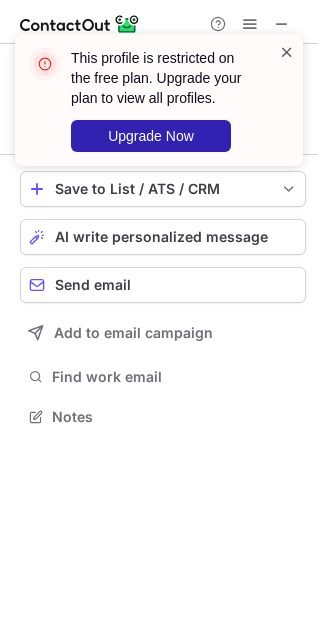 click at bounding box center (287, 52) 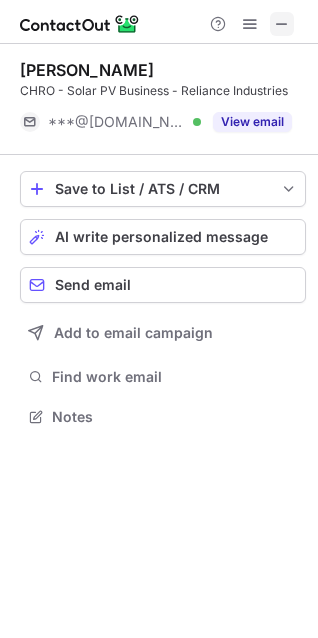 click at bounding box center [282, 24] 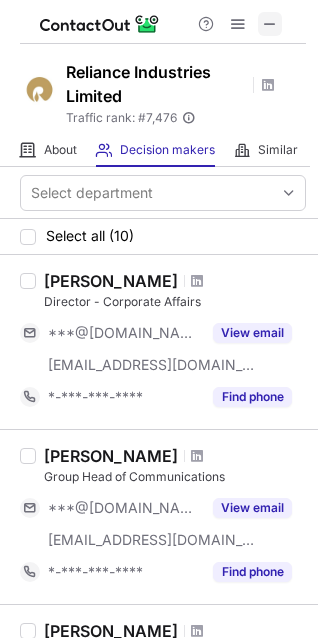 click at bounding box center [270, 24] 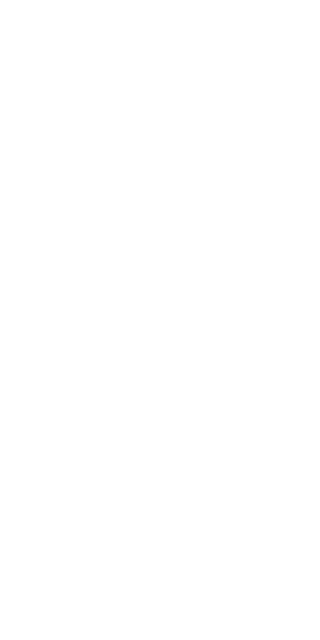 scroll, scrollTop: 0, scrollLeft: 0, axis: both 